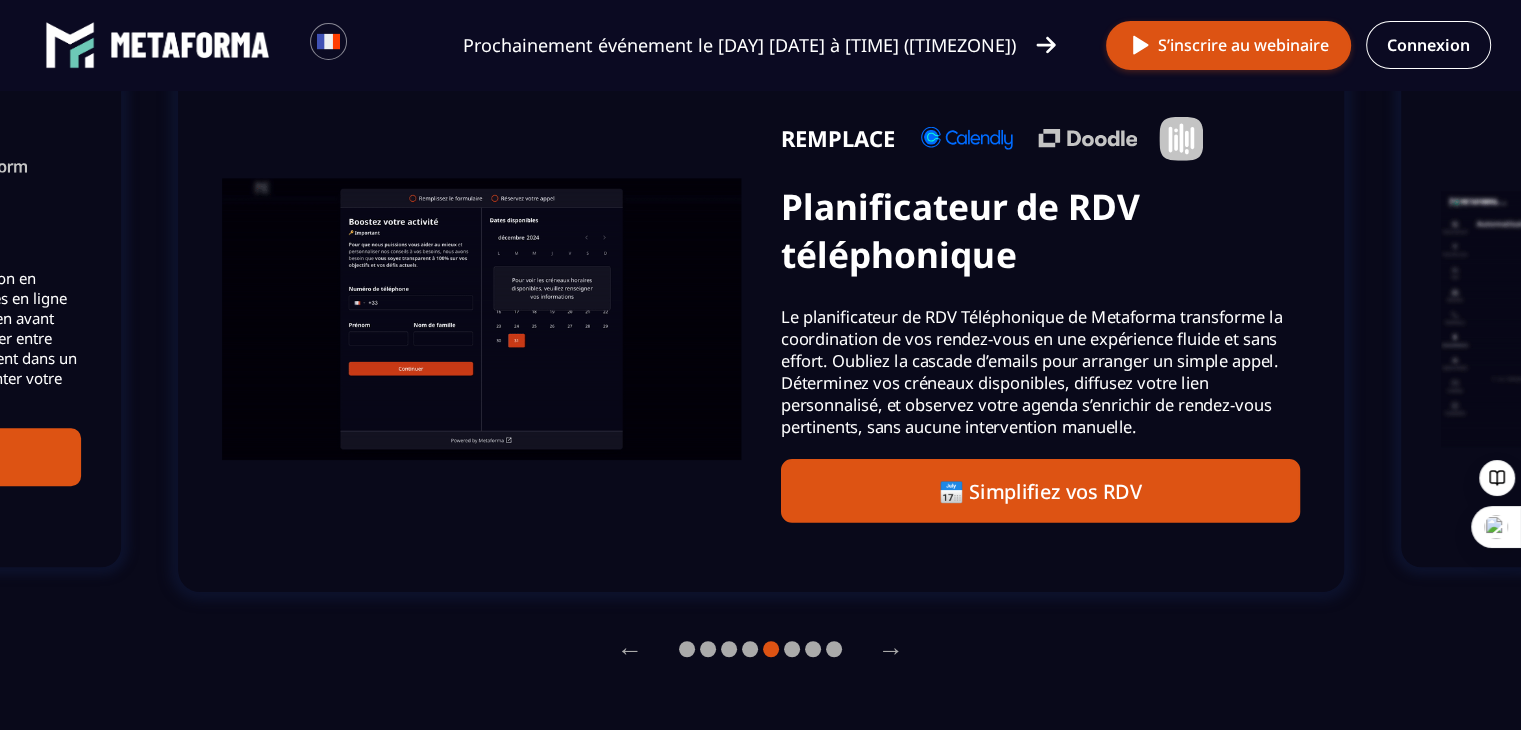 scroll, scrollTop: 1499, scrollLeft: 0, axis: vertical 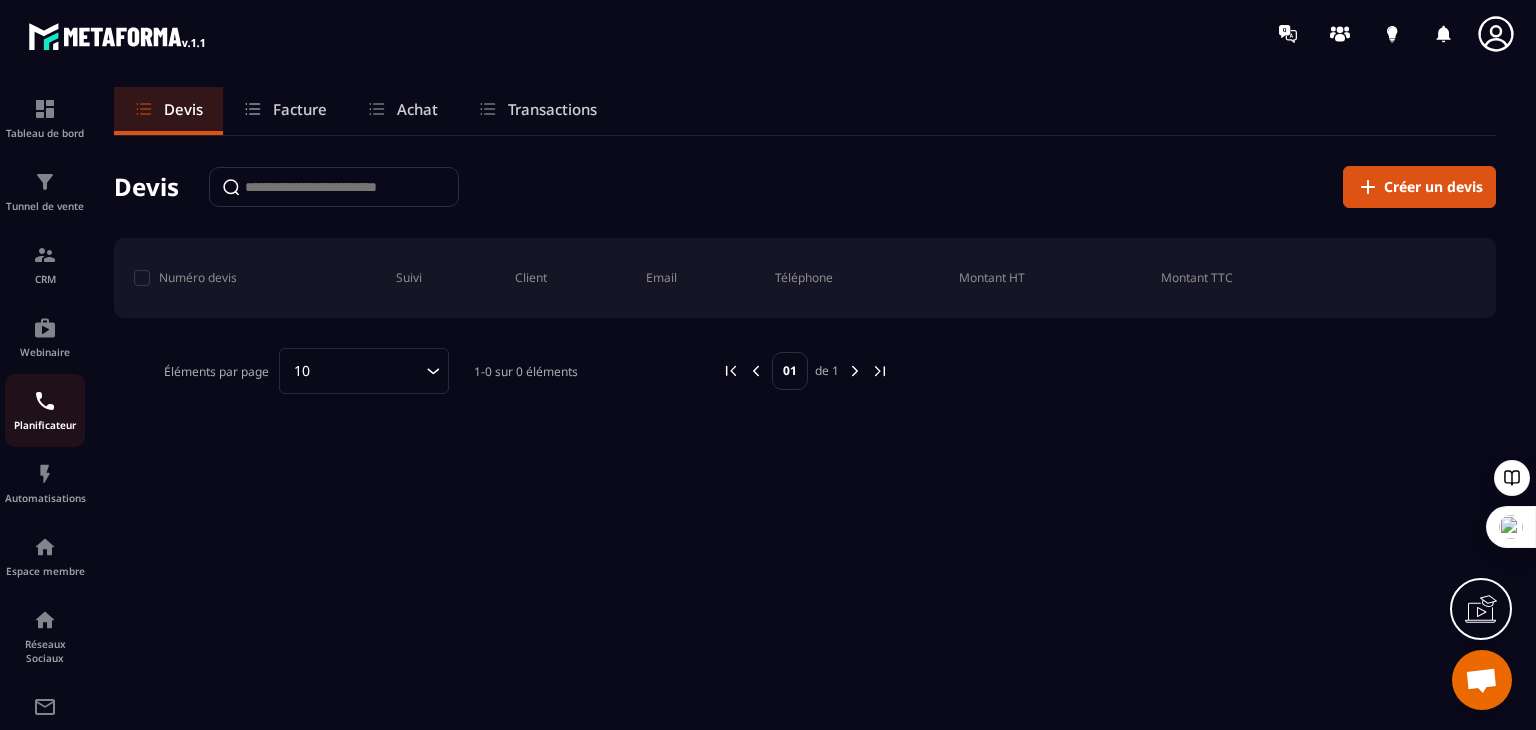 click at bounding box center [45, 401] 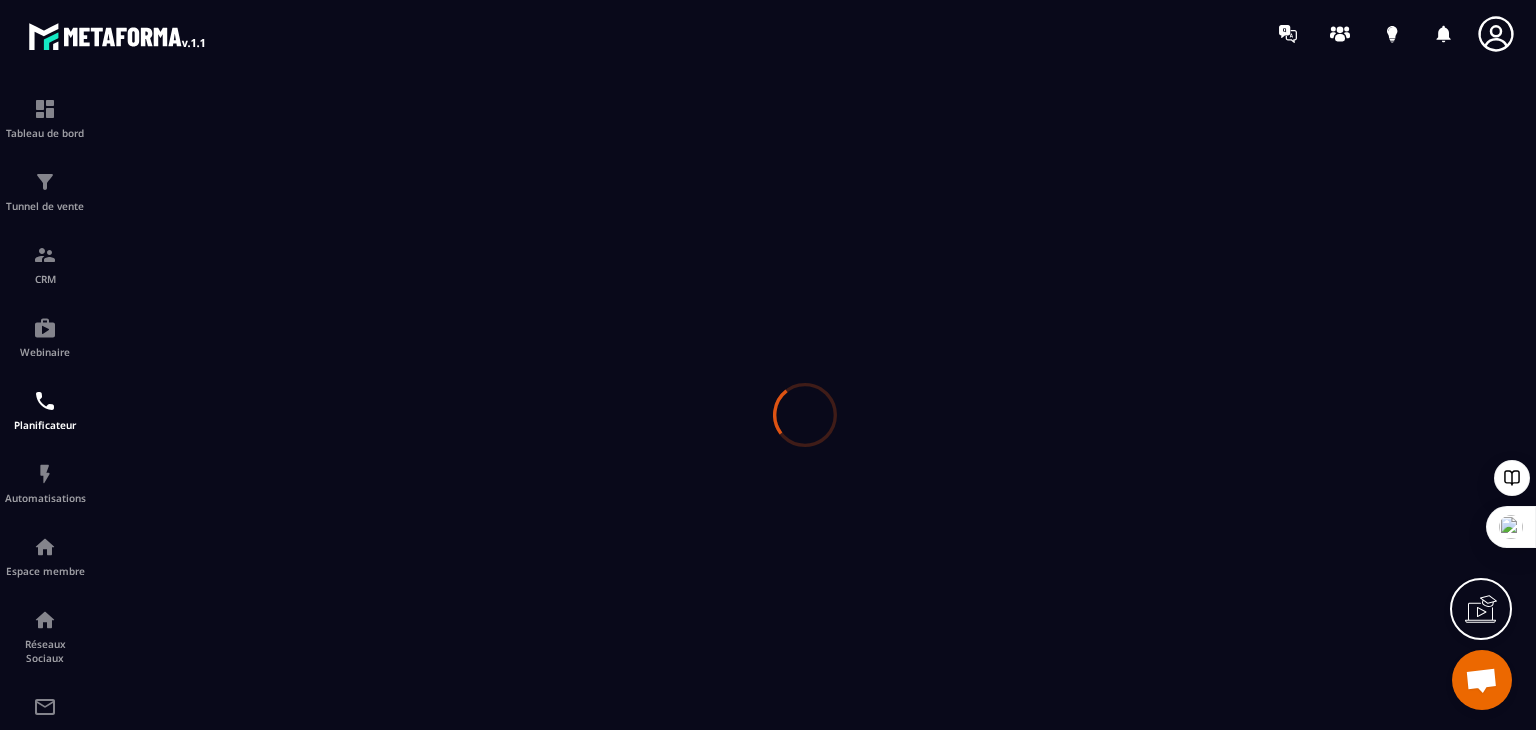scroll, scrollTop: 0, scrollLeft: 0, axis: both 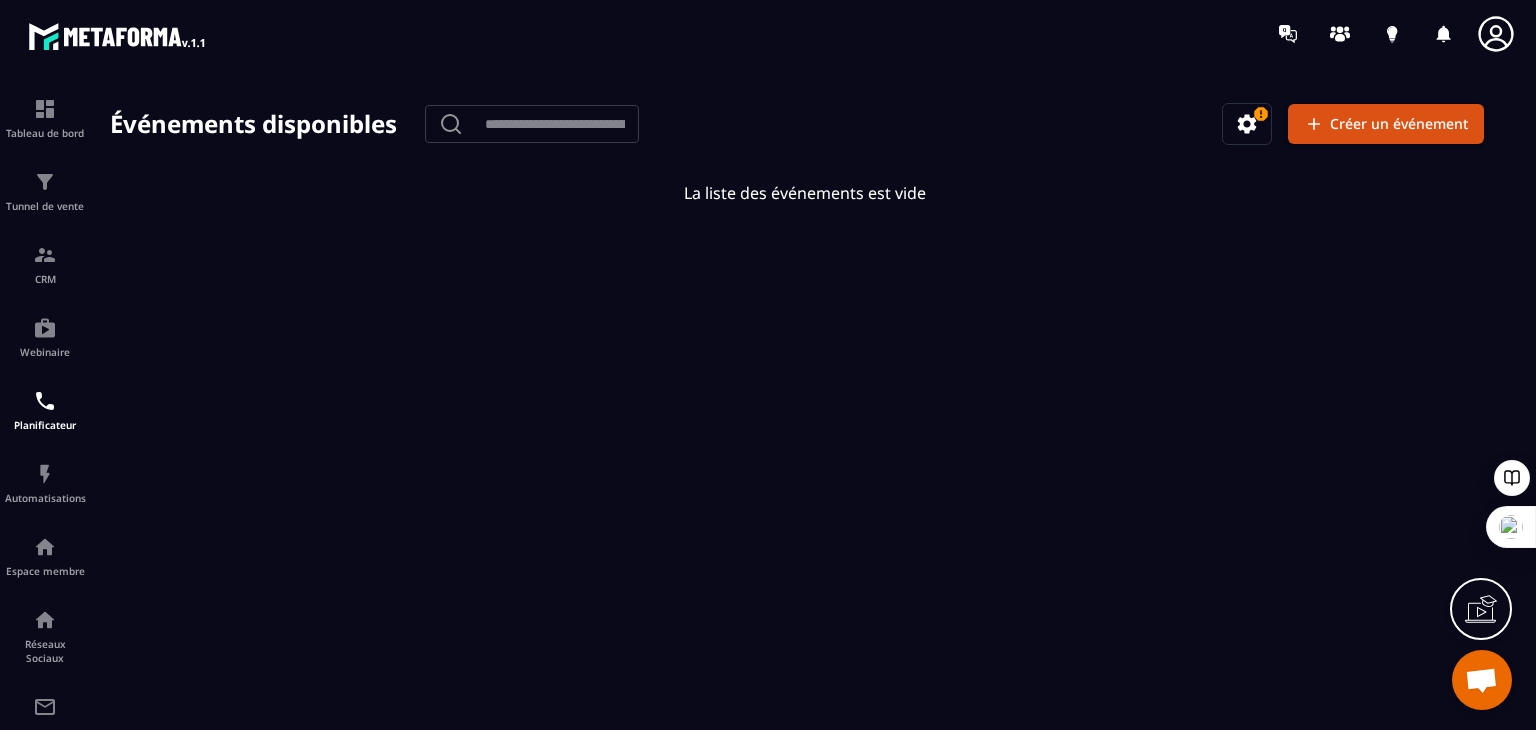 click on "Événements disponibles ​ ​ Créer un événement La liste des événements est vide" at bounding box center (805, 414) 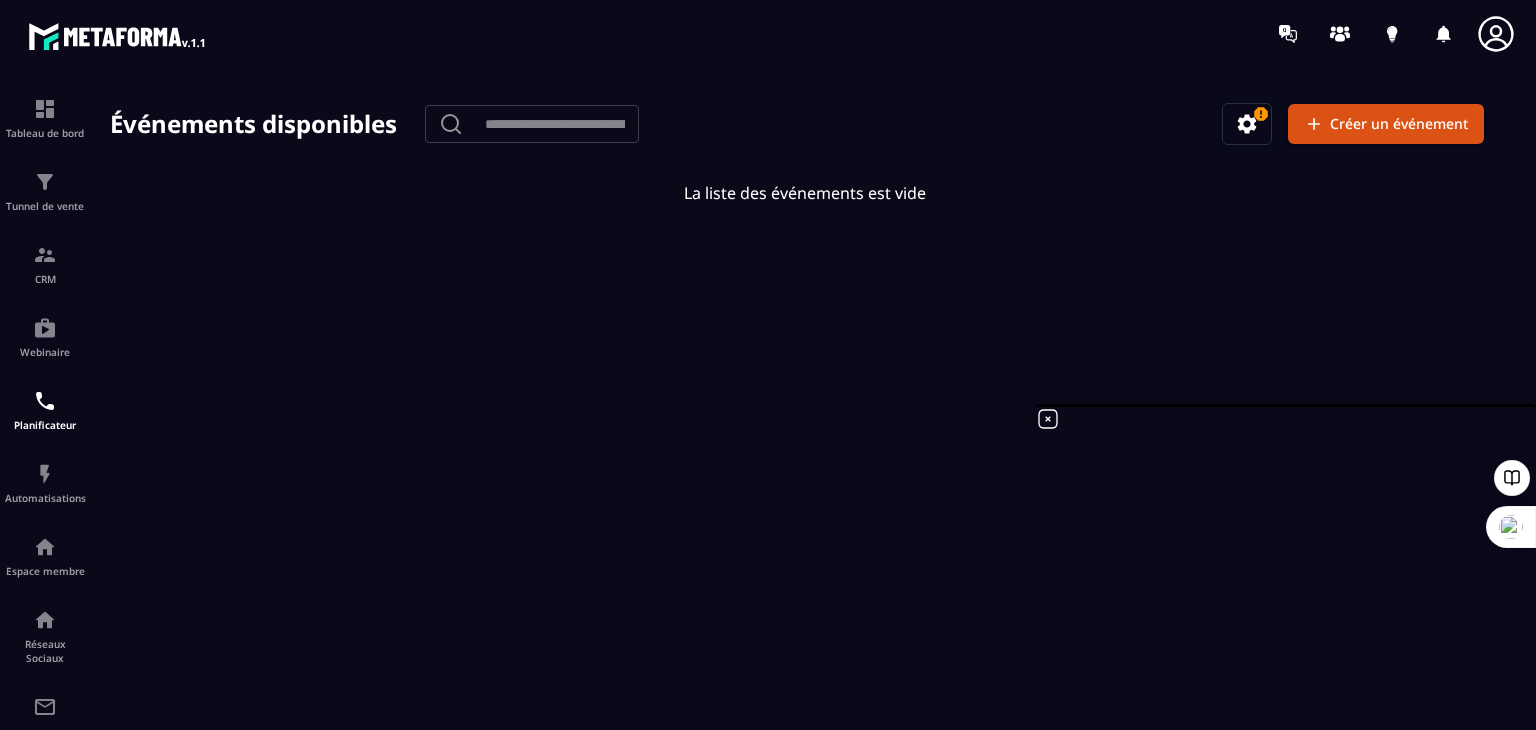 click on "Événements disponibles ​ ​ Créer un événement La liste des événements est vide" at bounding box center (805, 414) 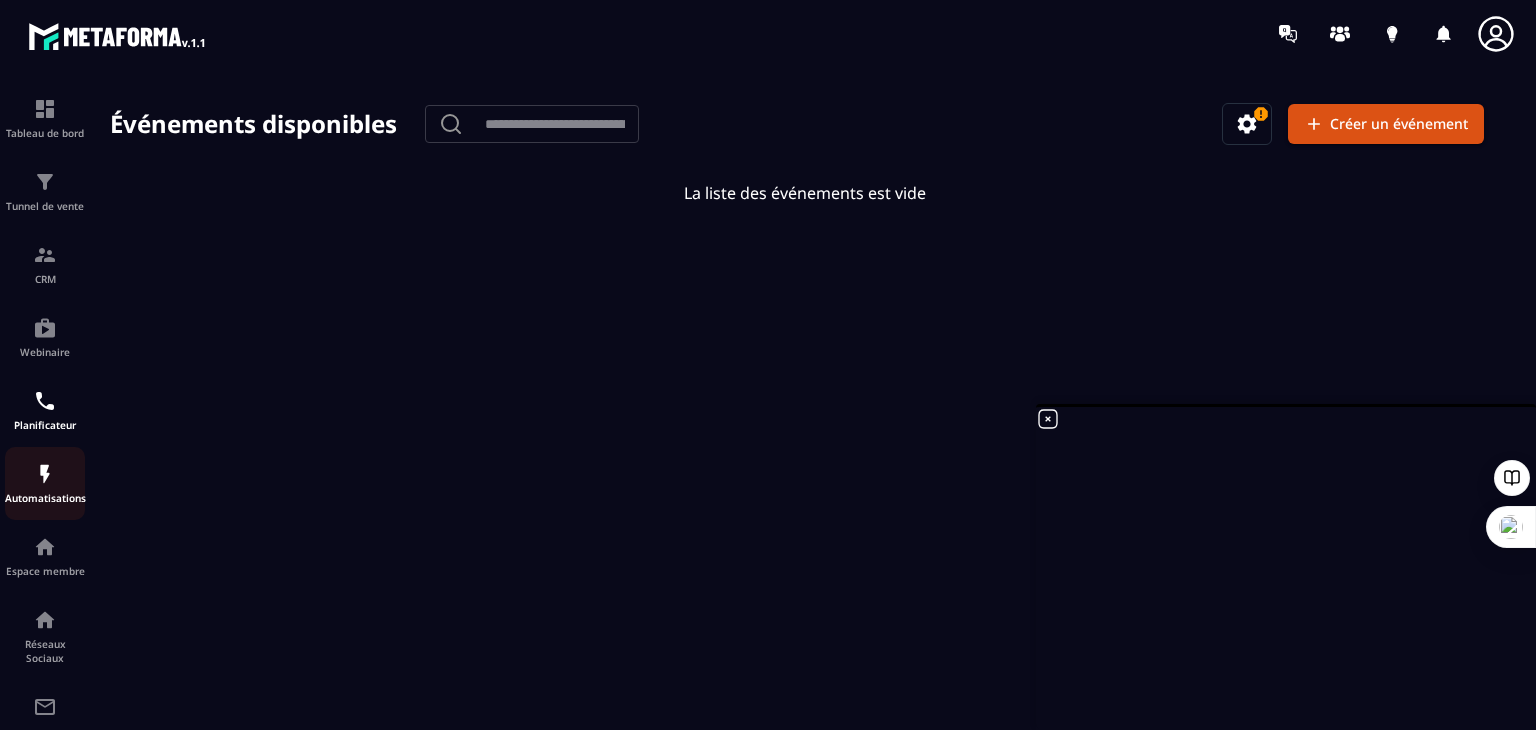 click on "Automatisations" at bounding box center [45, 498] 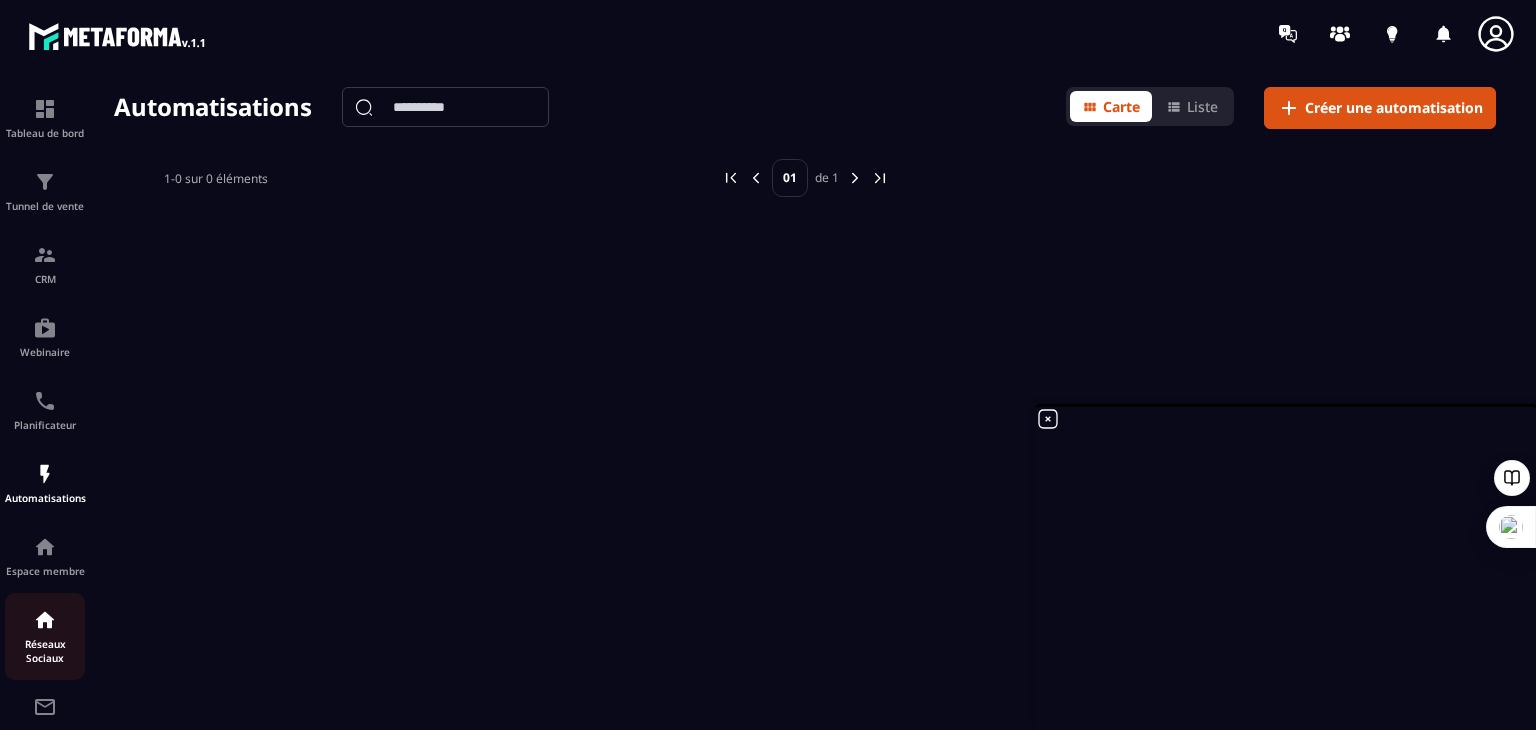click on "Réseaux Sociaux" at bounding box center (45, 636) 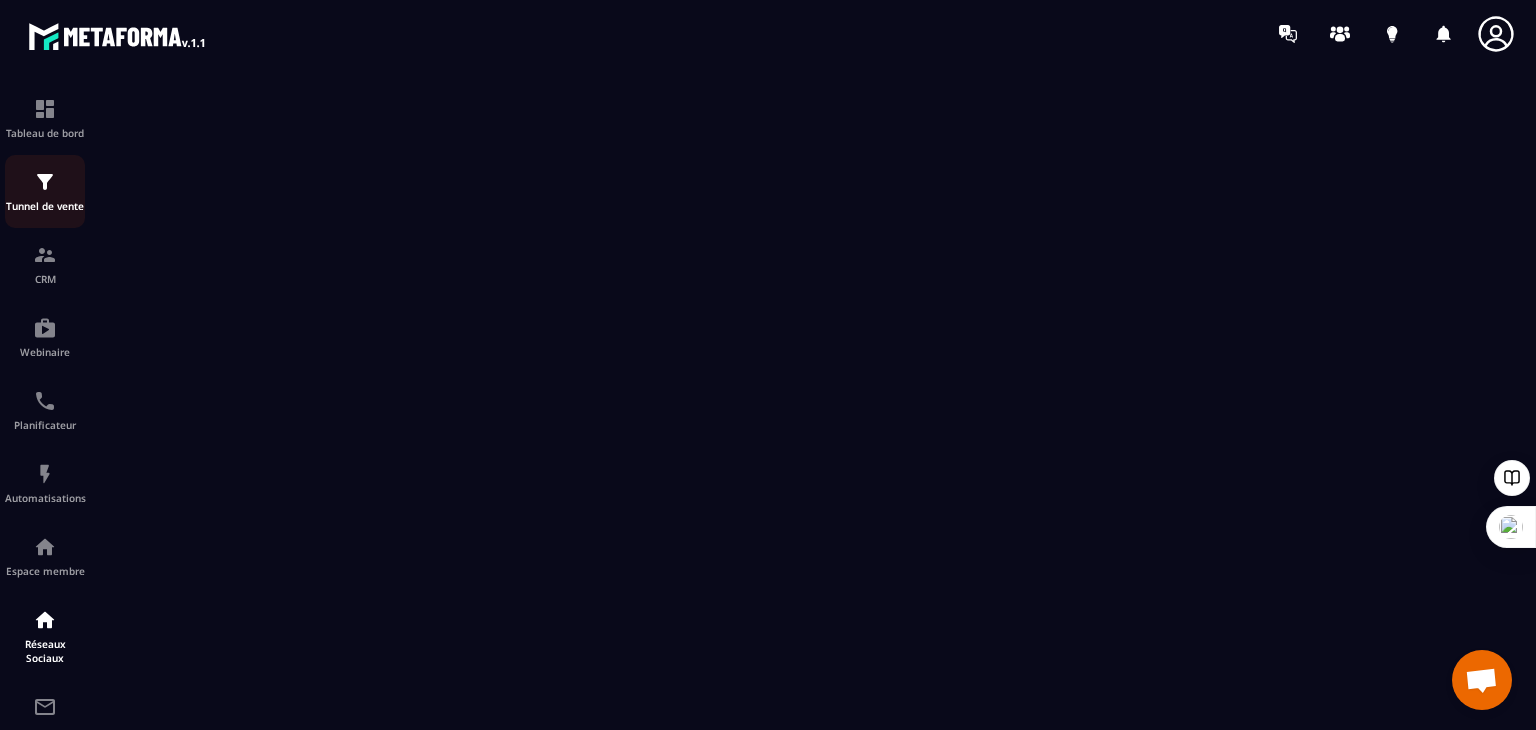 click on "Tunnel de vente" at bounding box center [45, 191] 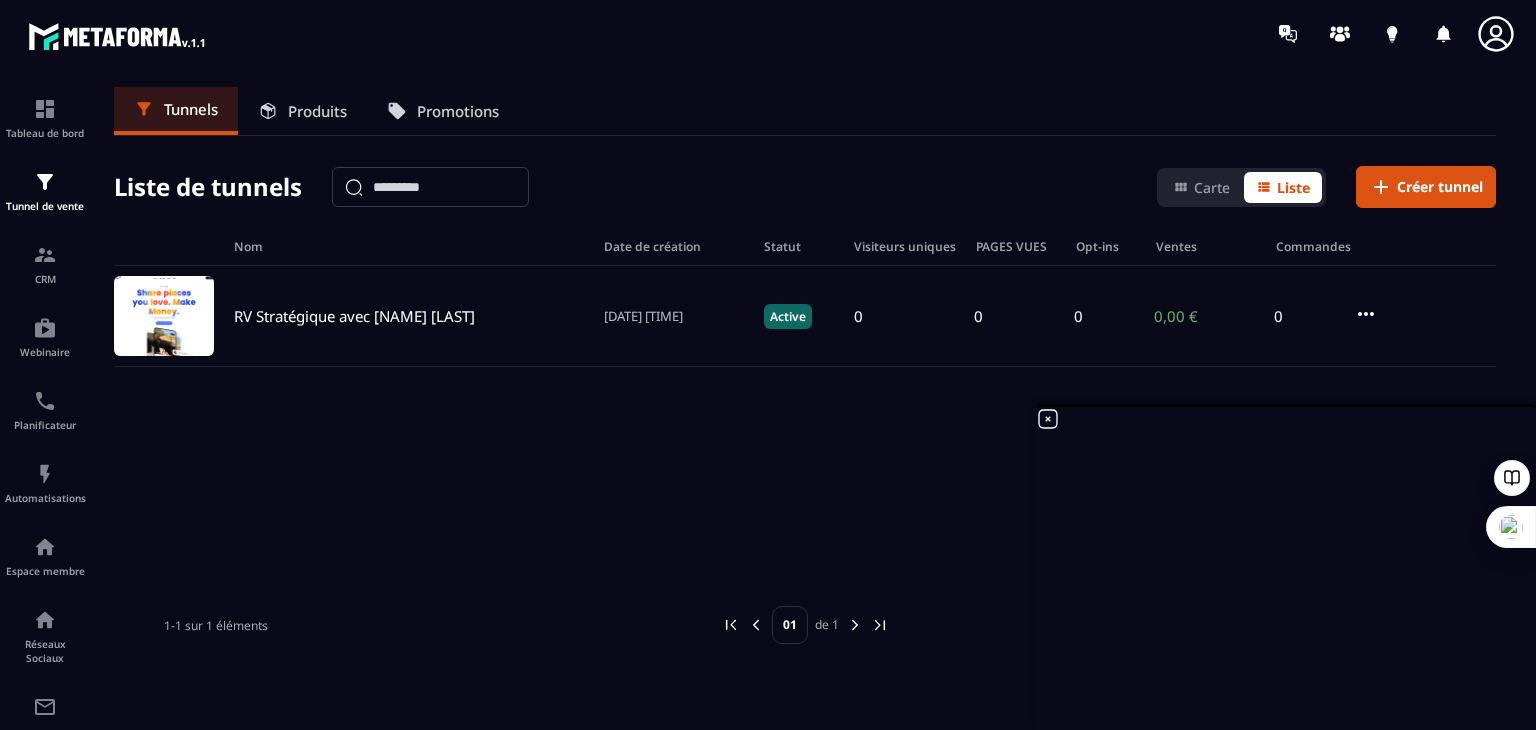click on "RV Stratégique avec [NAME] [LAST] [DATE] [TIME] Active 0 0 0 0,00 € 0" at bounding box center [805, 416] 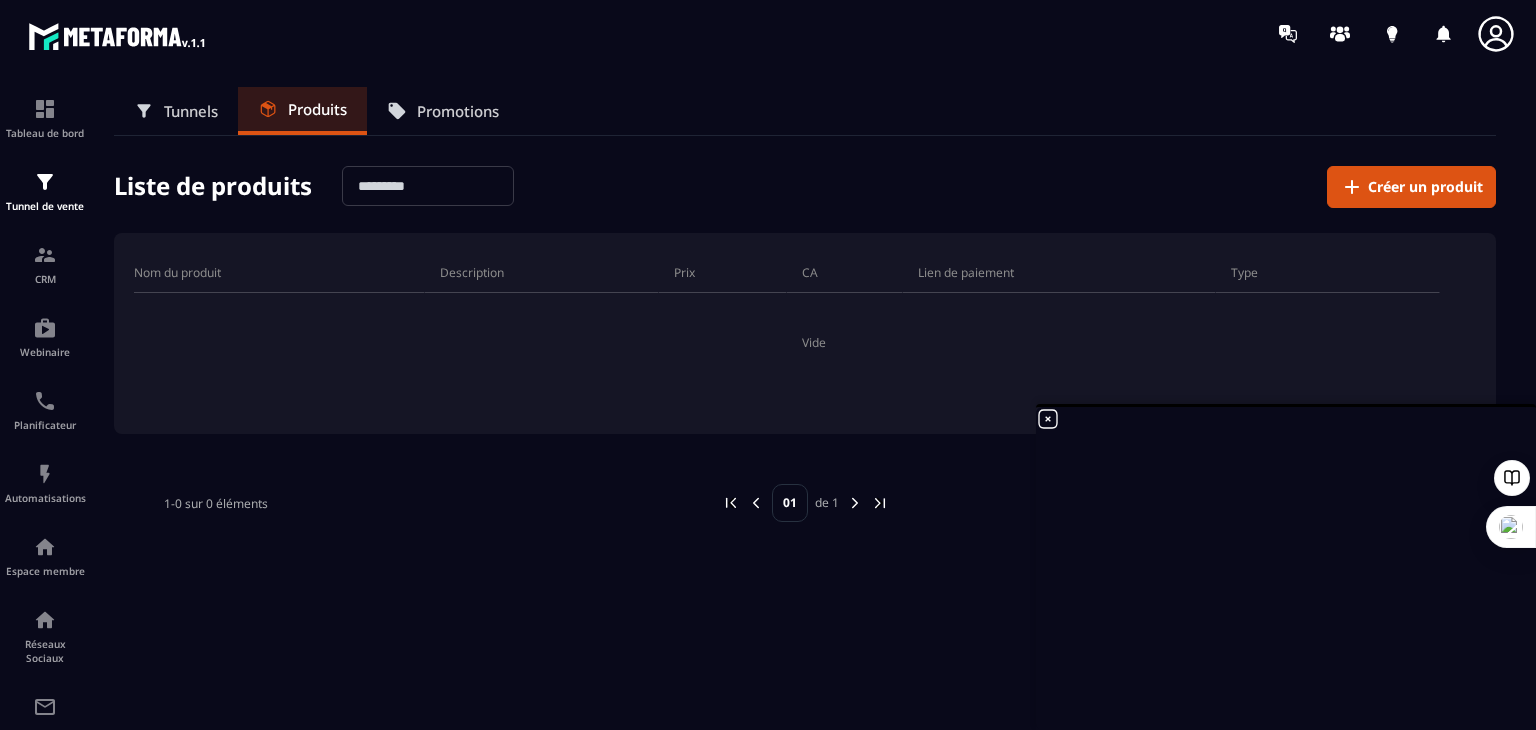 click on "Promotions" at bounding box center [458, 111] 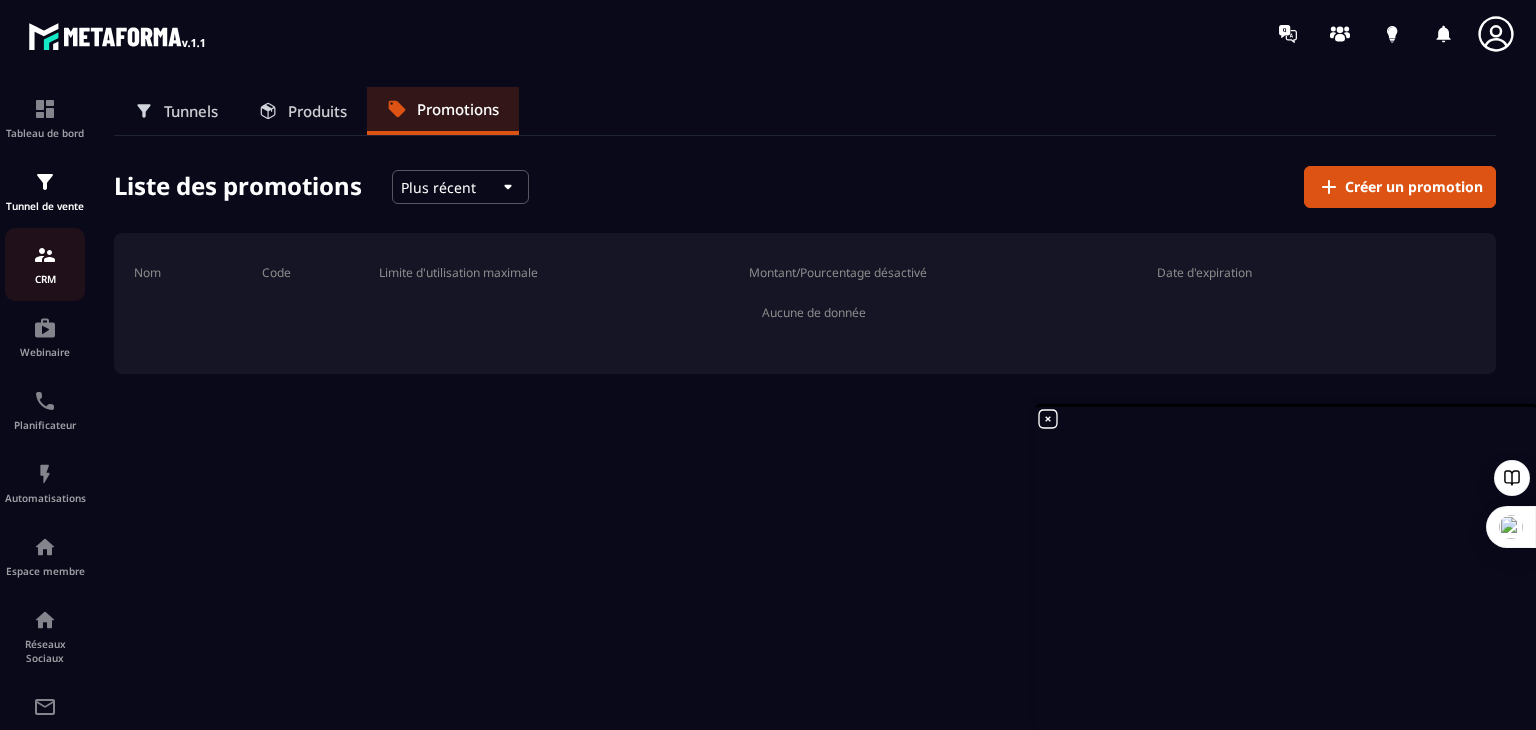 click at bounding box center (45, 255) 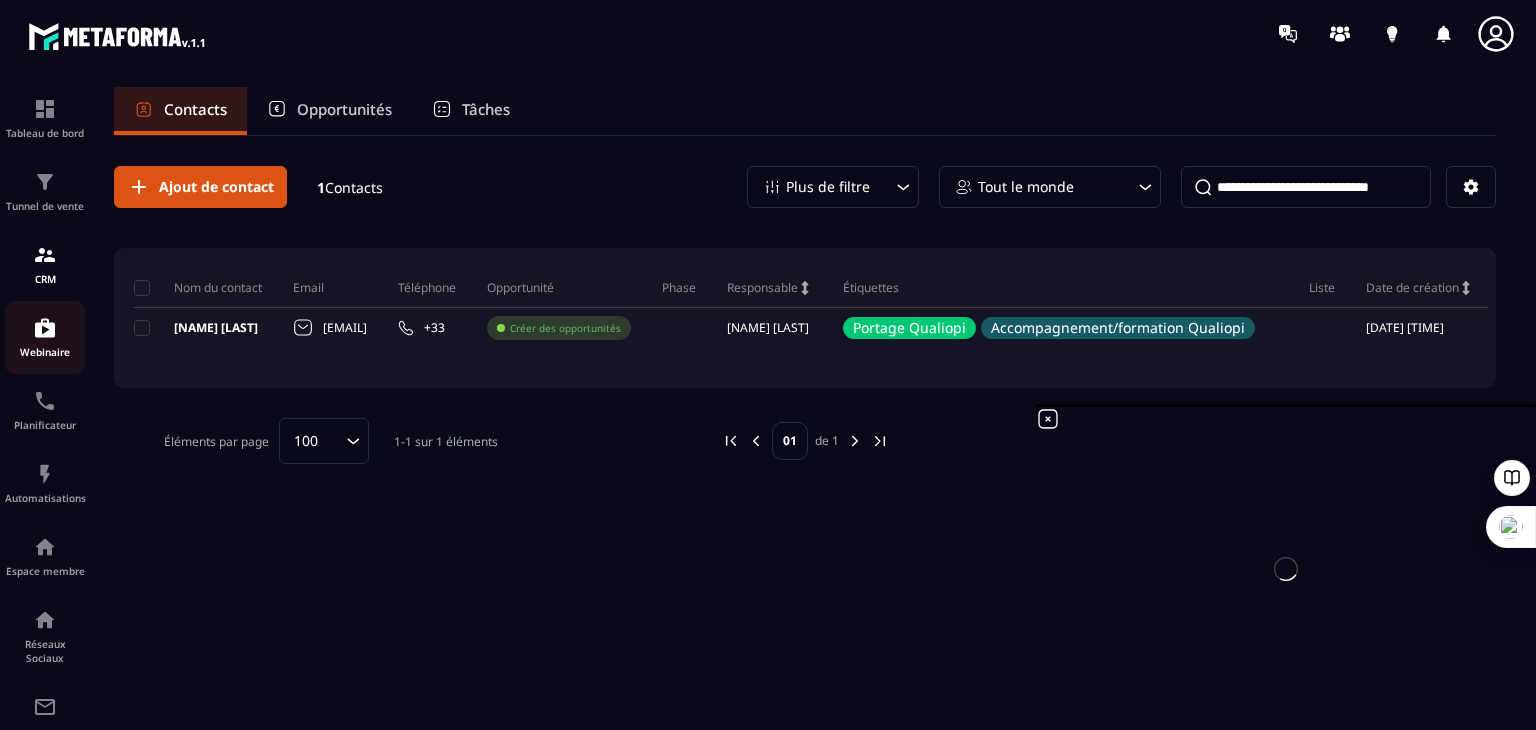 click at bounding box center (45, 328) 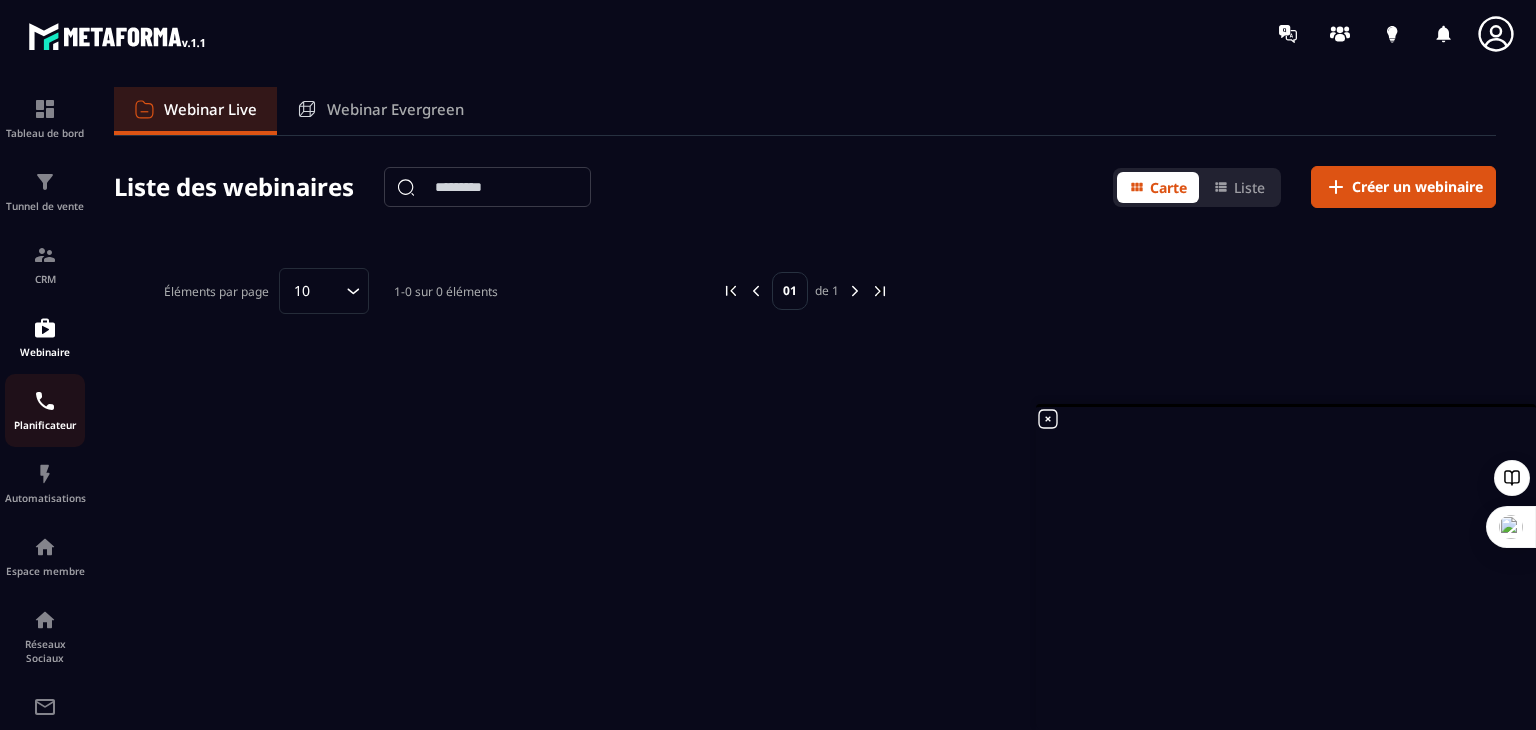click at bounding box center [45, 401] 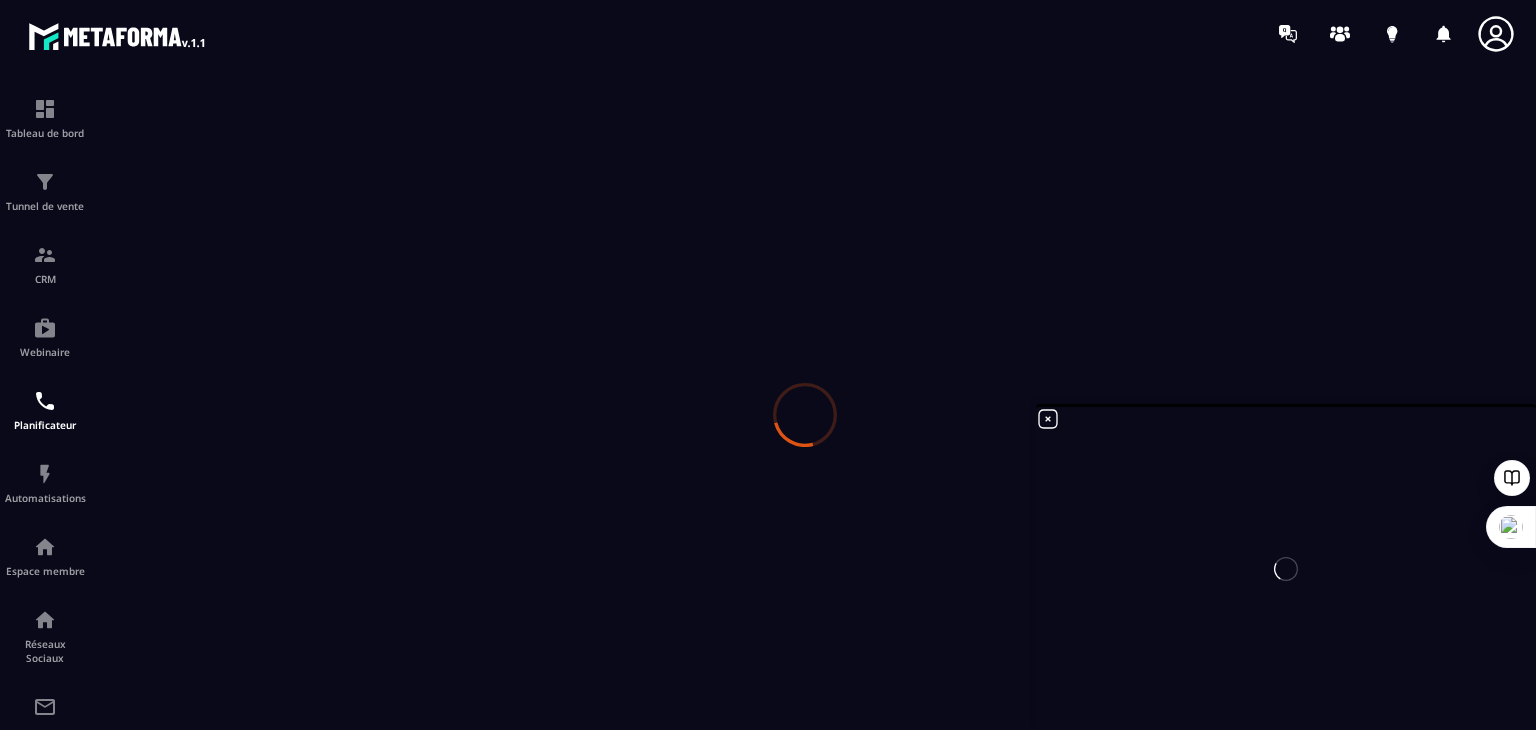 scroll, scrollTop: 0, scrollLeft: 0, axis: both 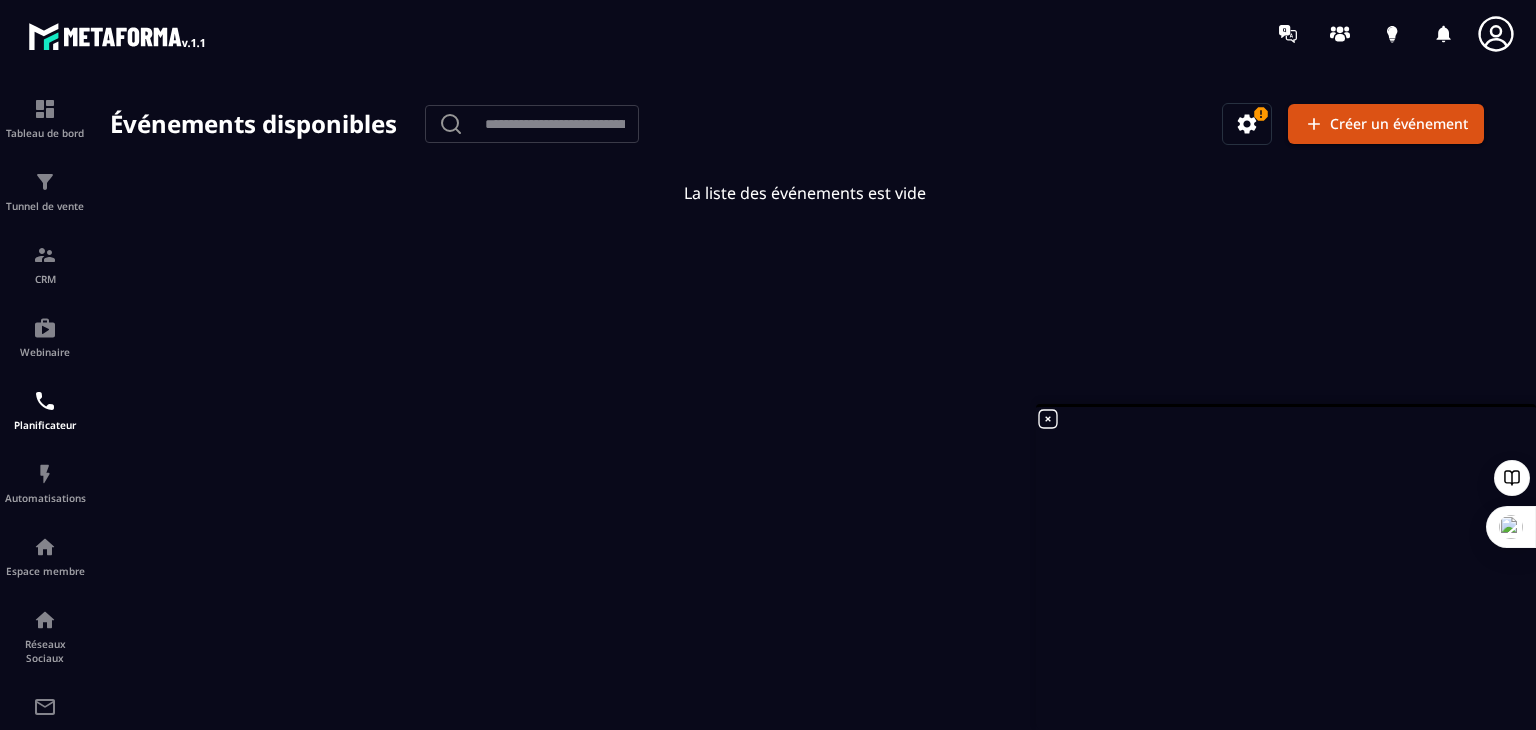 click on "Événements disponibles ​ ​ Créer un événement" at bounding box center (805, 124) 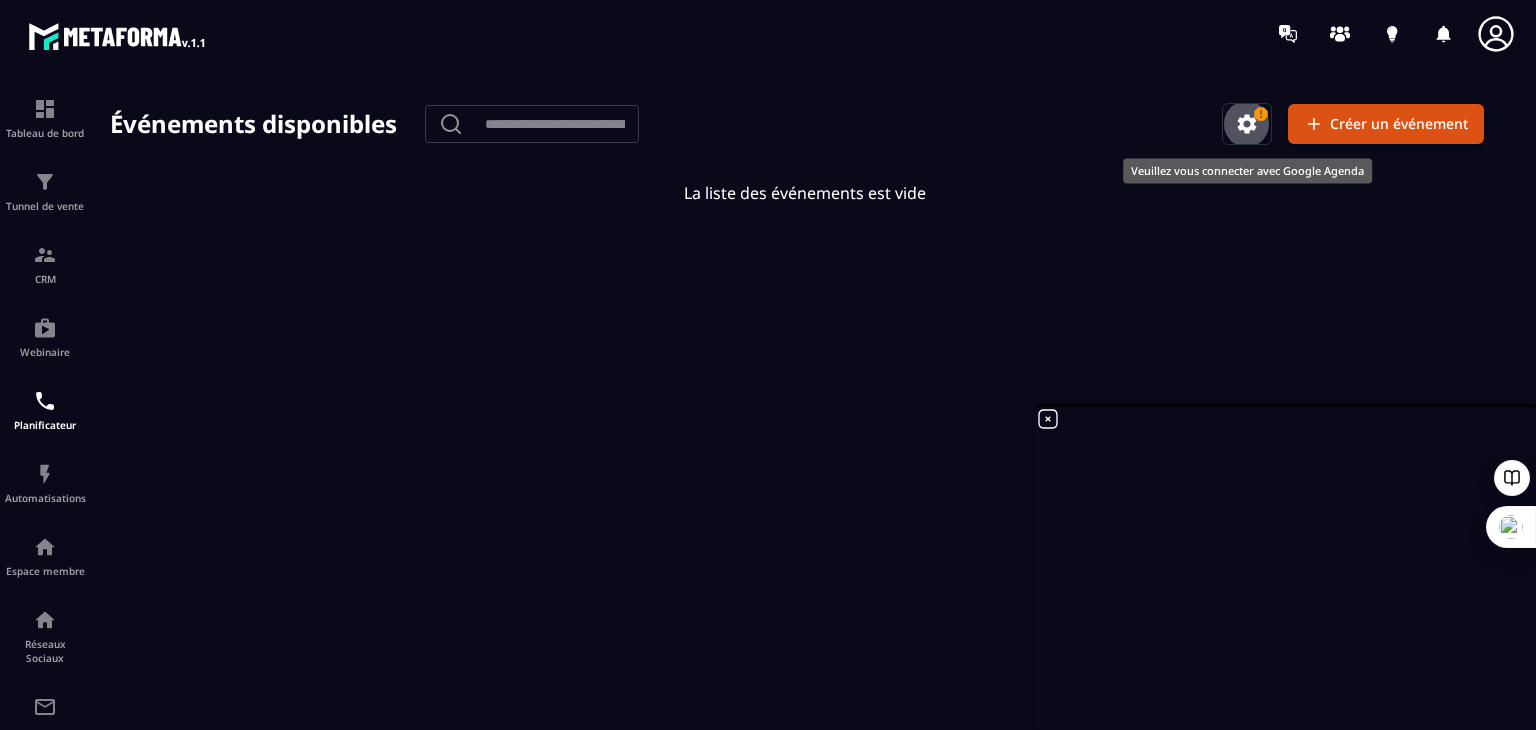 click at bounding box center [1247, 124] 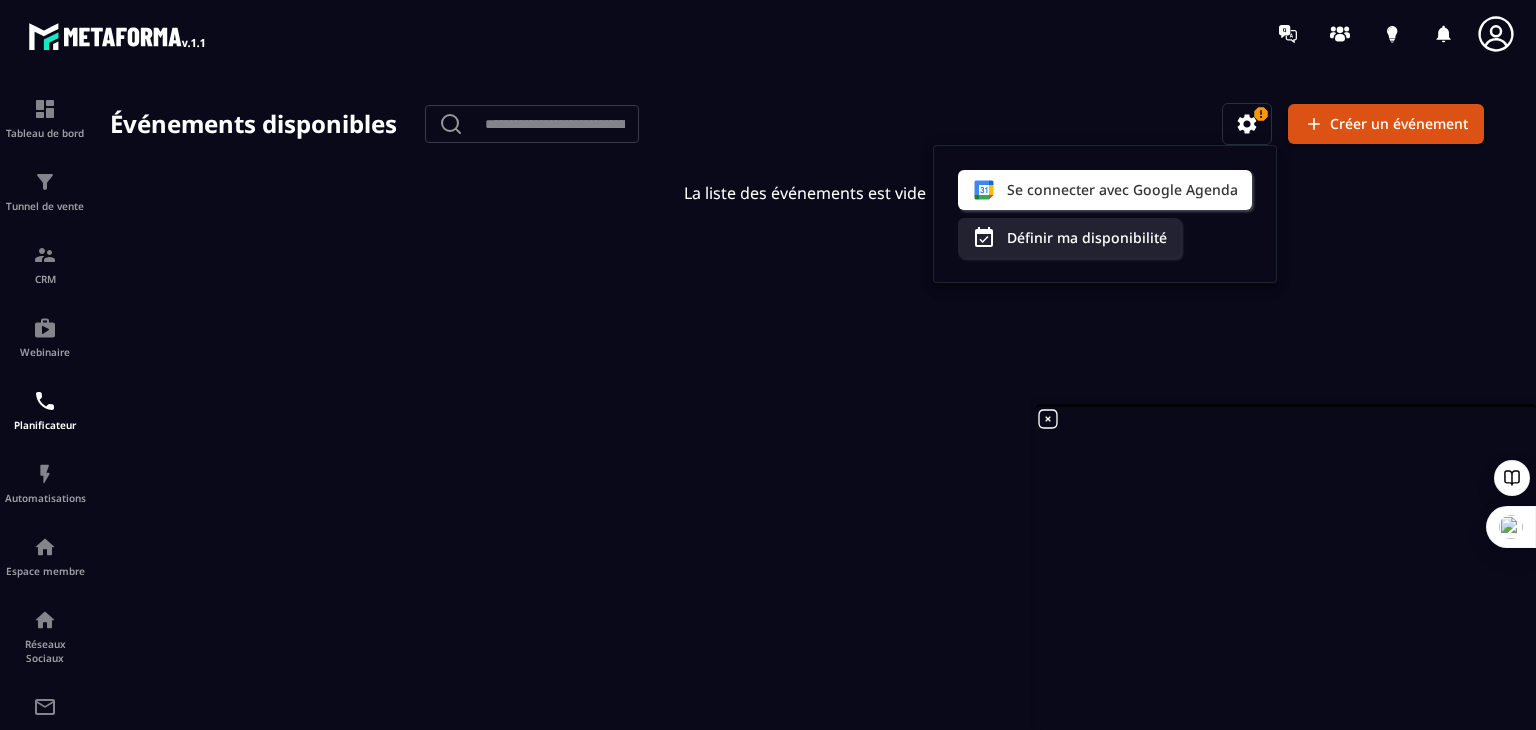 click at bounding box center (805, 414) 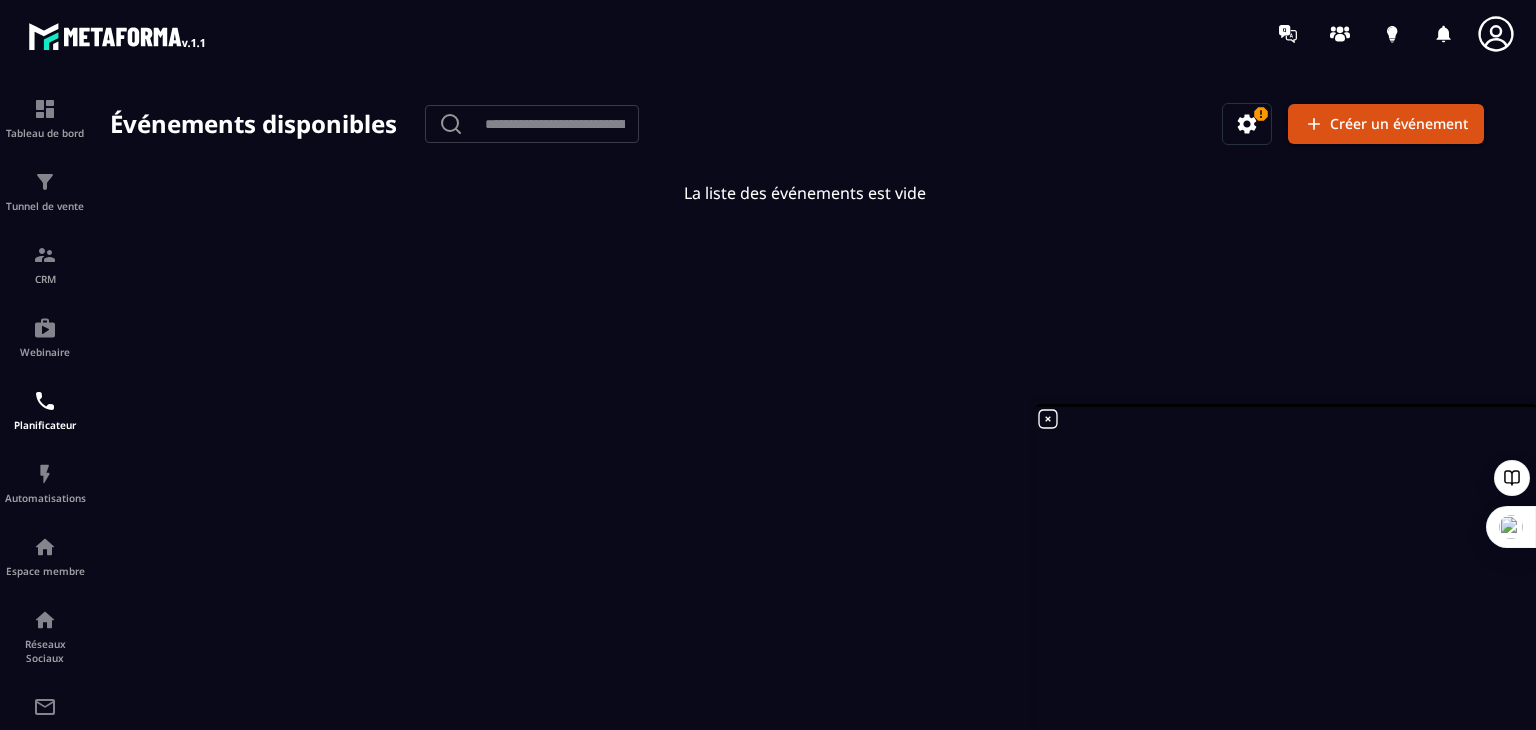 drag, startPoint x: 1234, startPoint y: 111, endPoint x: 1232, endPoint y: 299, distance: 188.01064 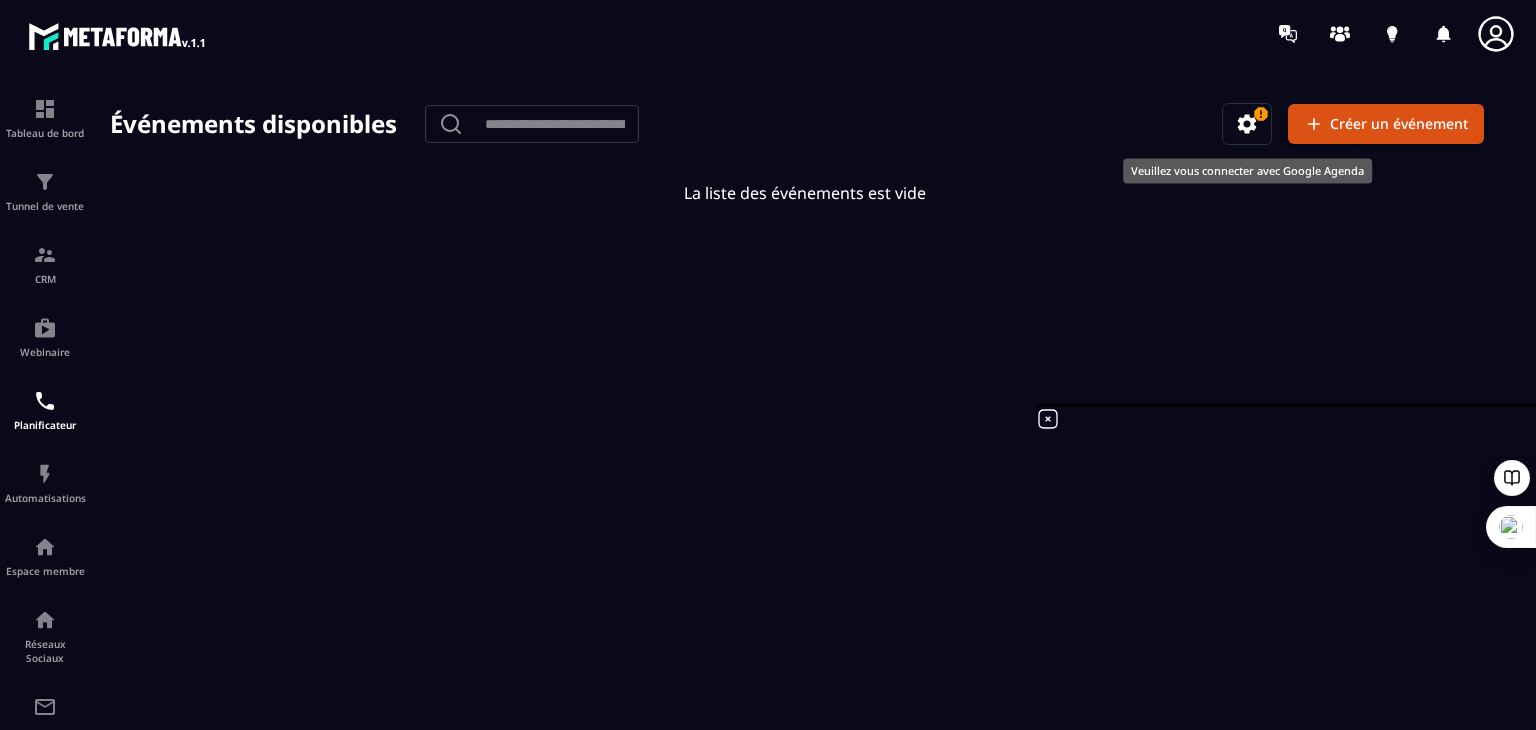 click 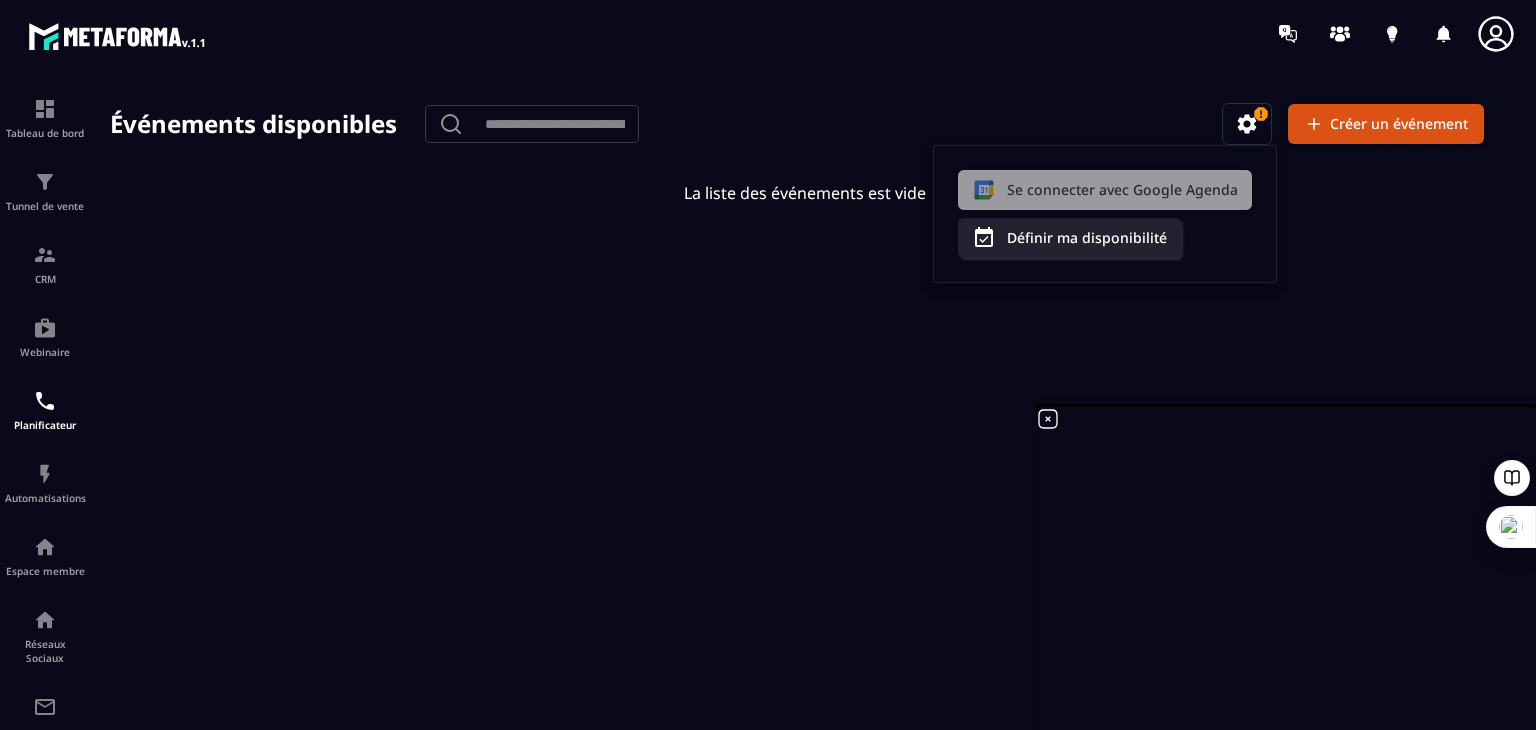 click on "Se connecter avec Google Agenda" at bounding box center (1105, 190) 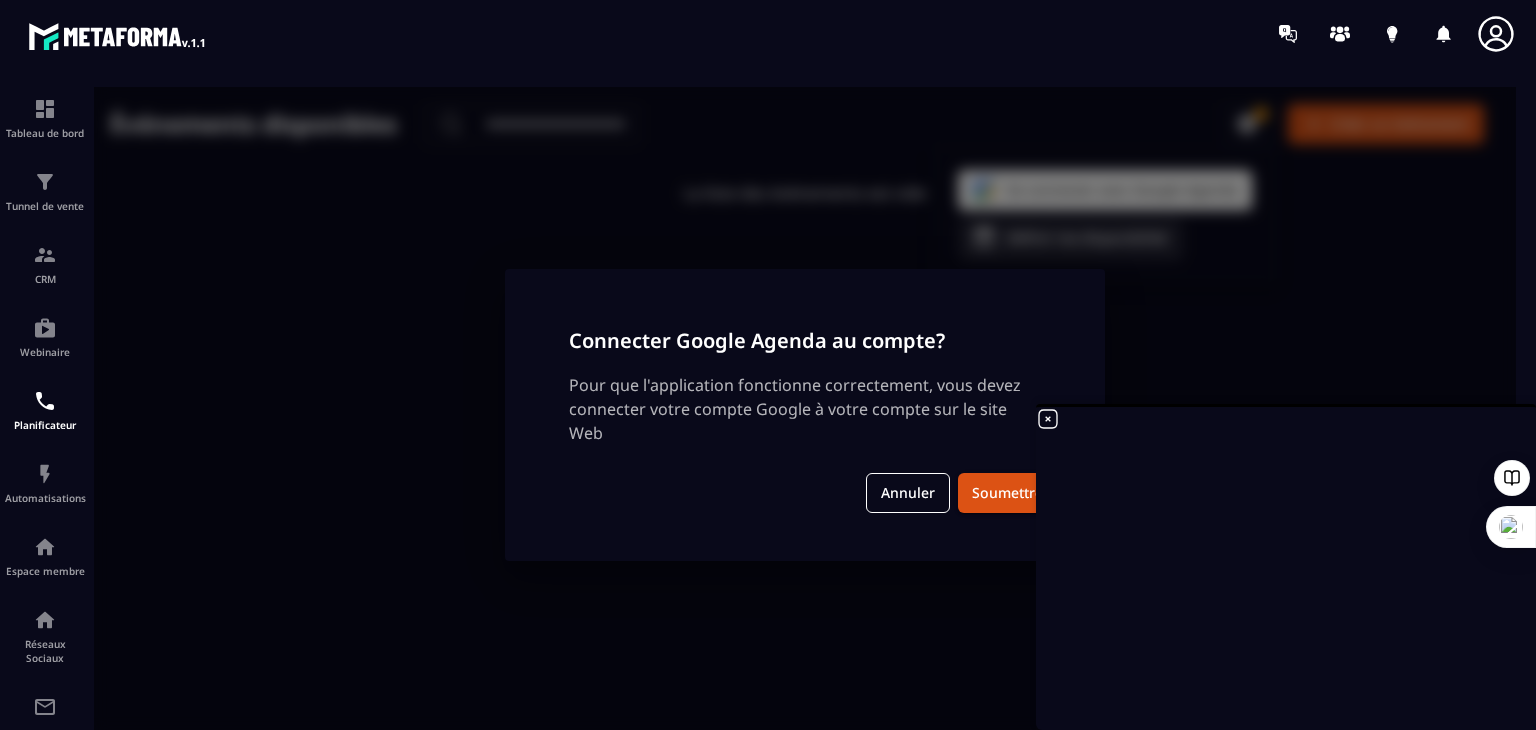 click 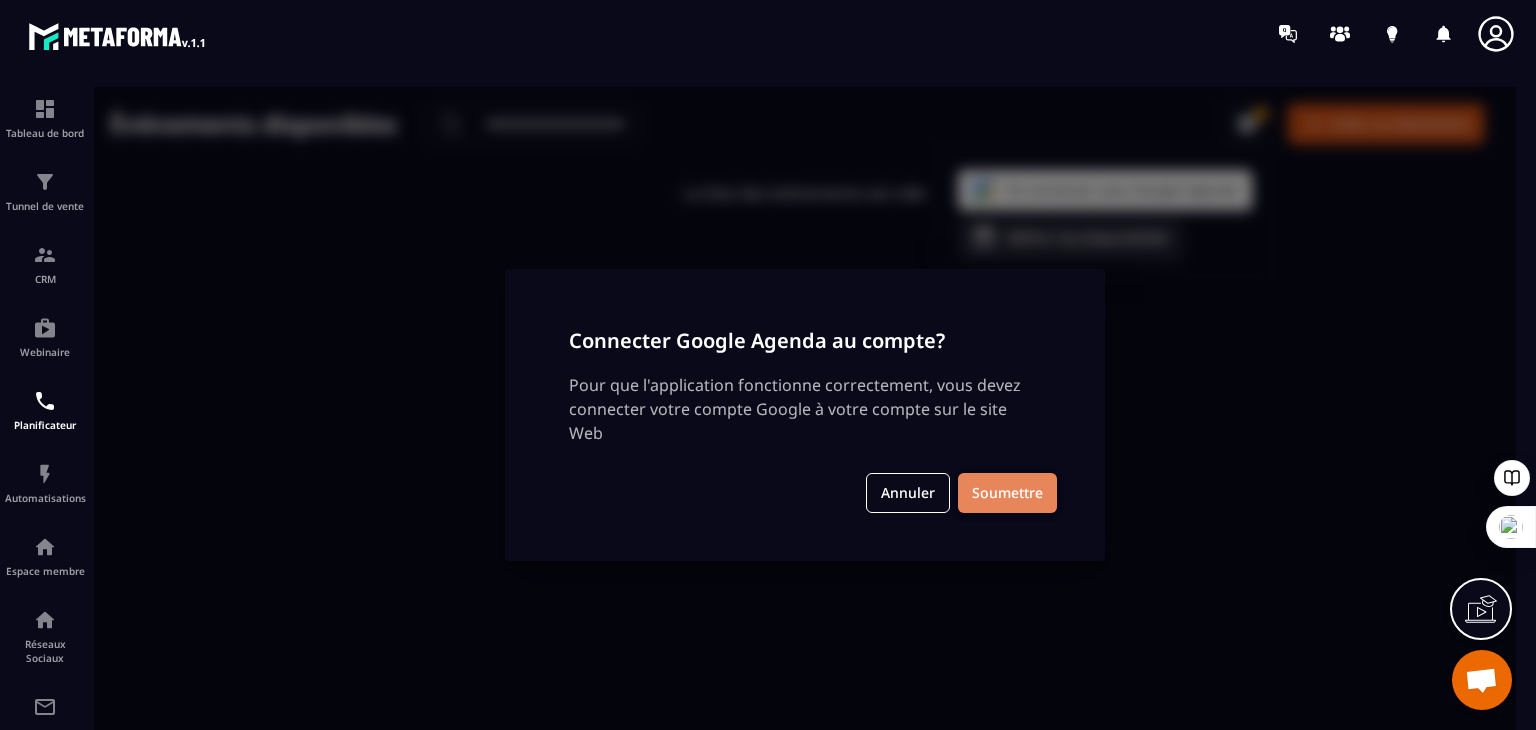click on "Soumettre" at bounding box center (1007, 493) 